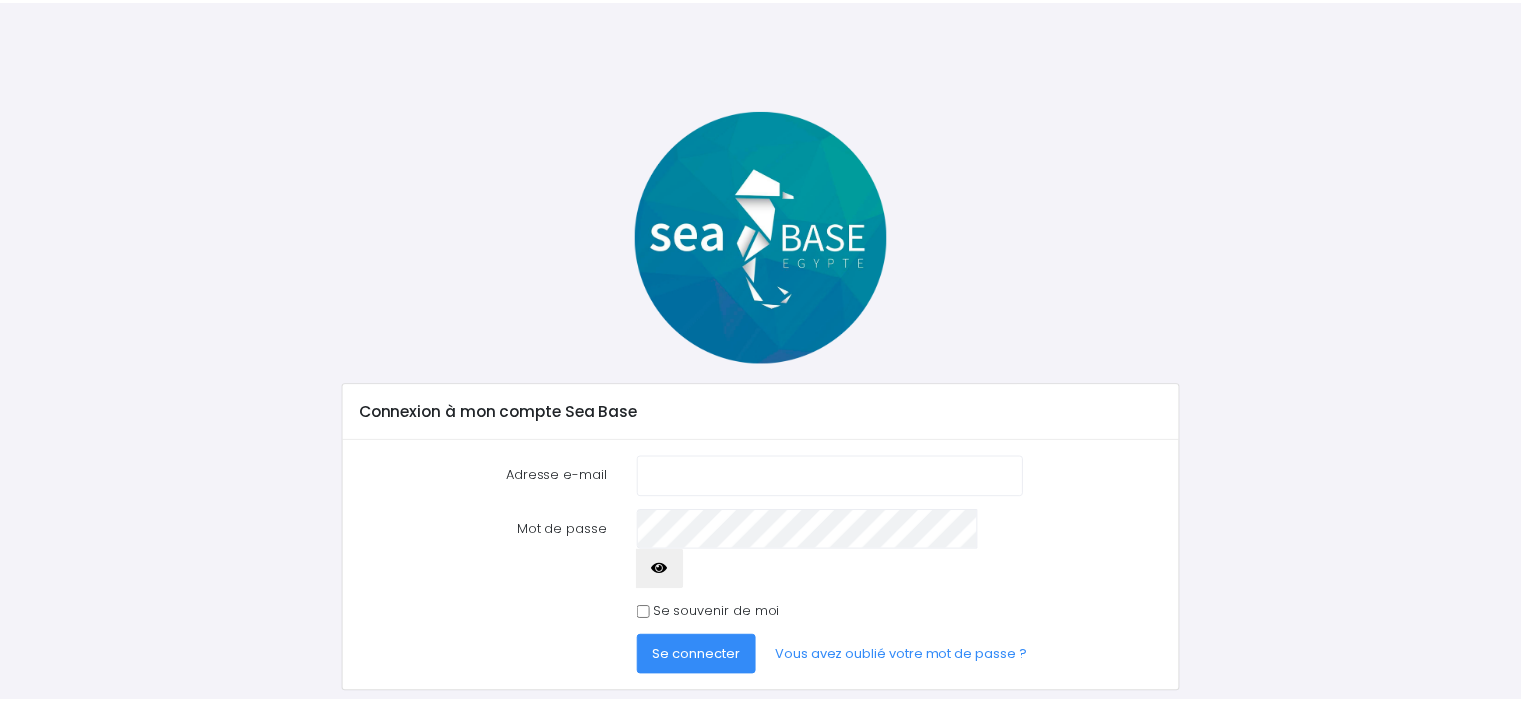 scroll, scrollTop: 0, scrollLeft: 0, axis: both 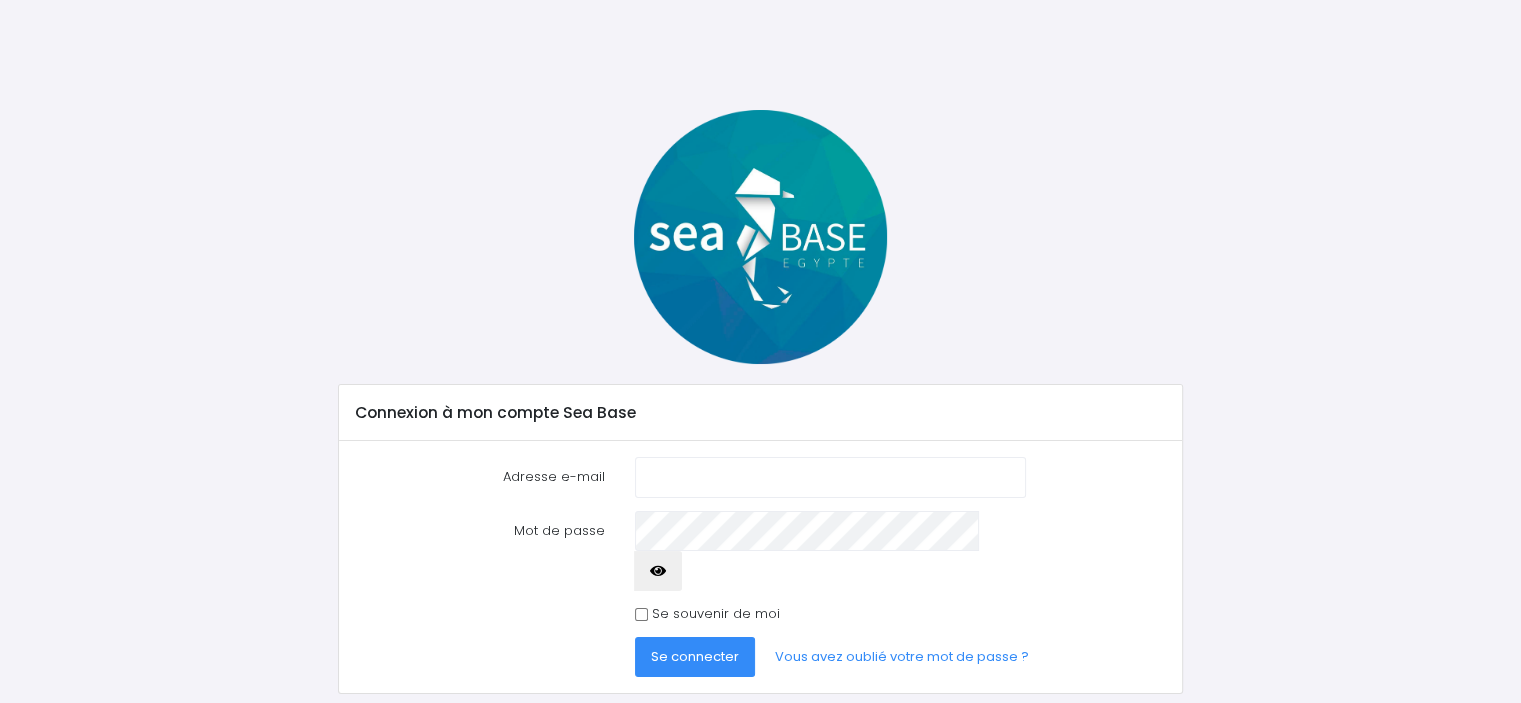 type on "ccath69@gmail.com" 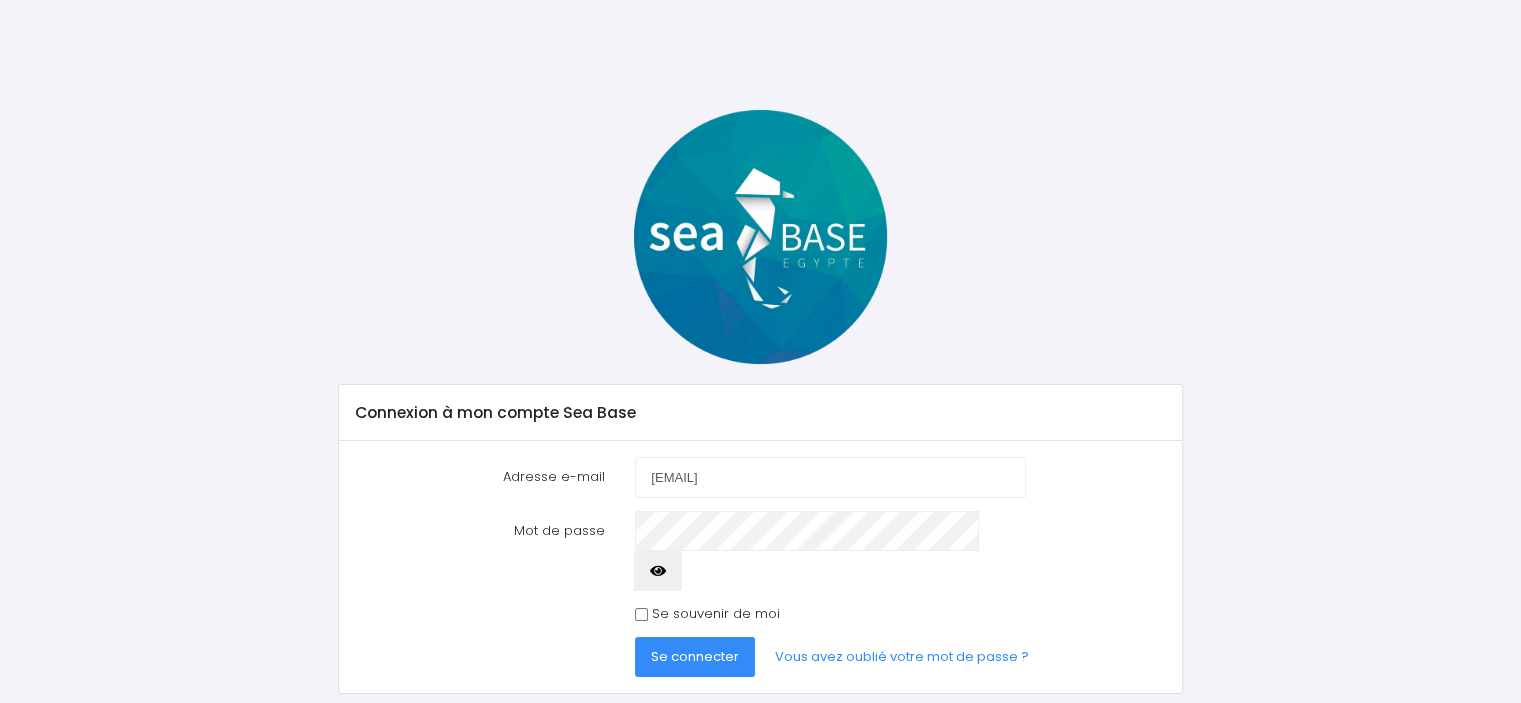 click on "ccath69@gmail.com" at bounding box center [830, 477] 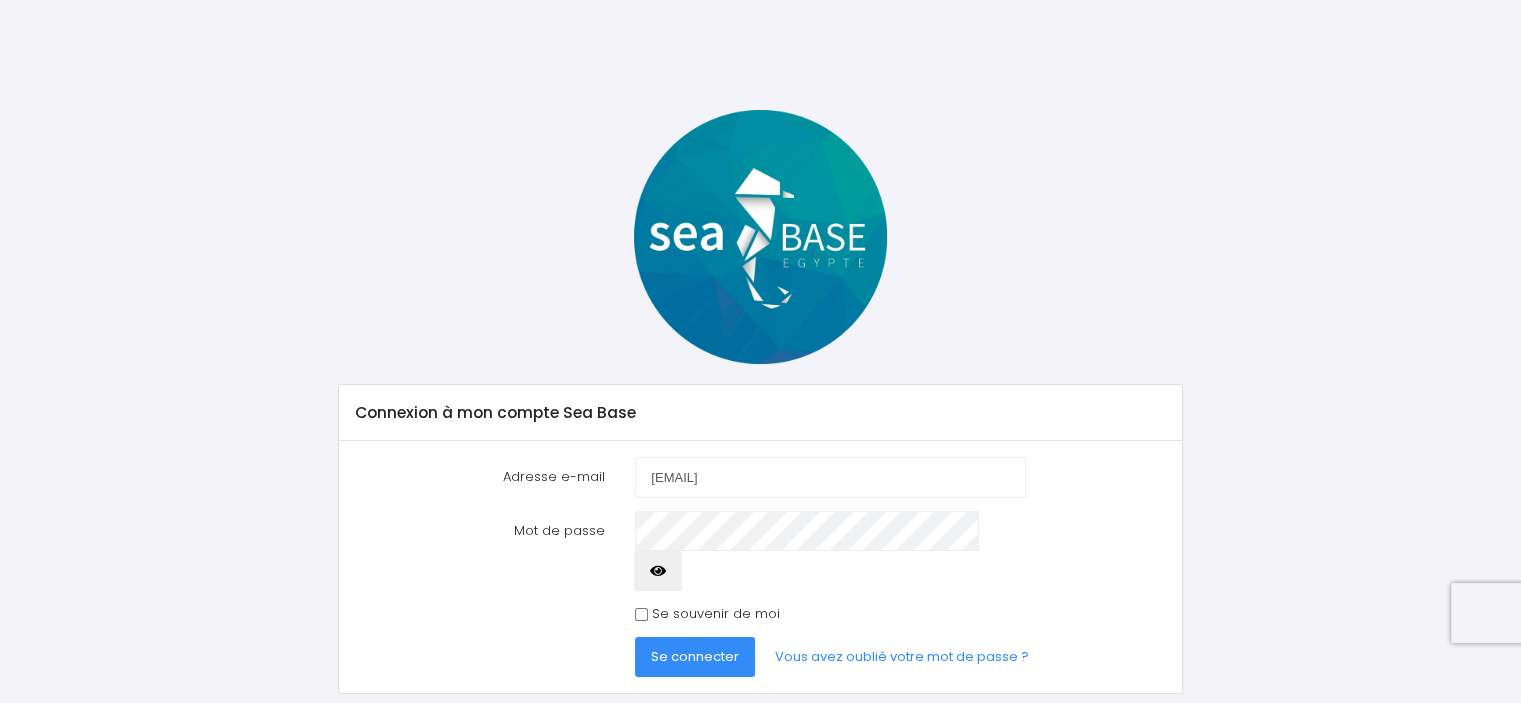 click on "Se connecter" at bounding box center (695, 657) 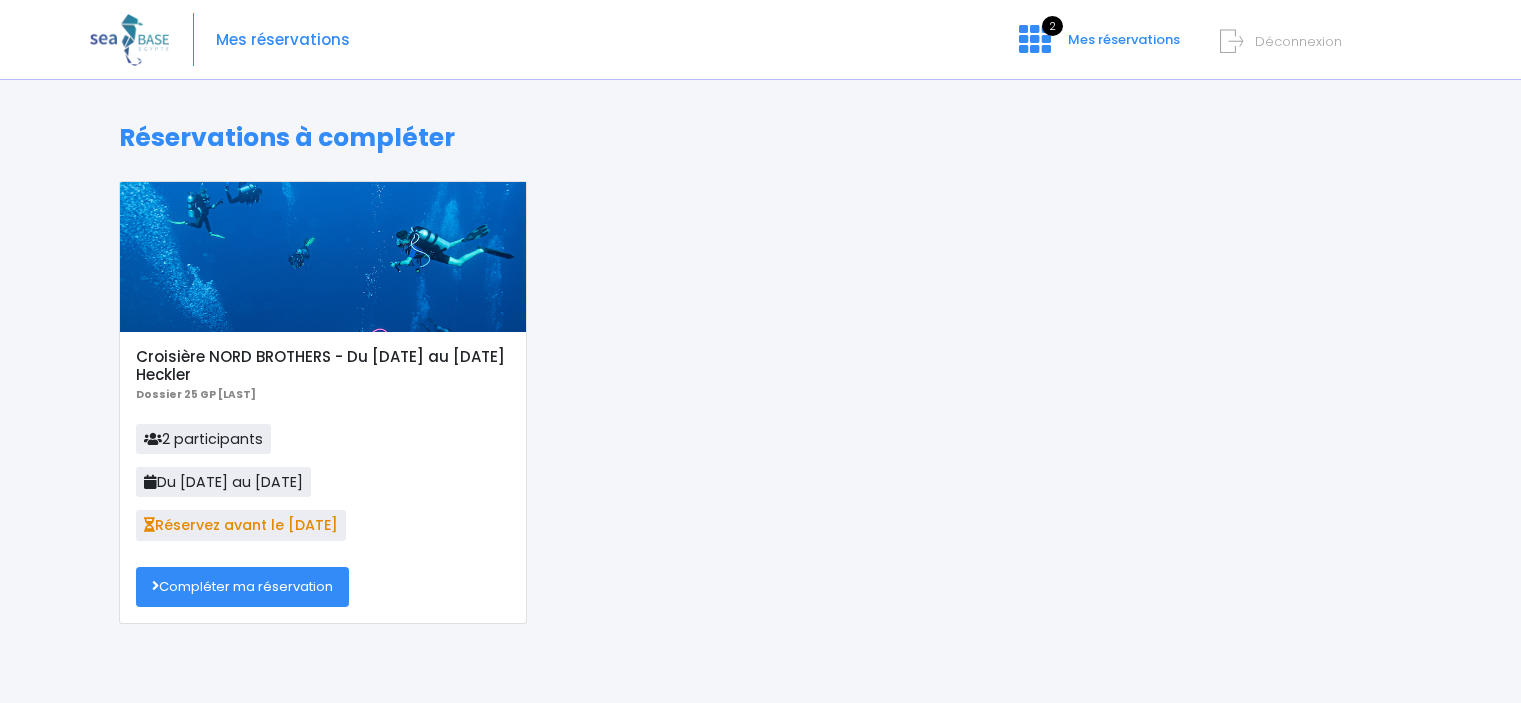scroll, scrollTop: 0, scrollLeft: 0, axis: both 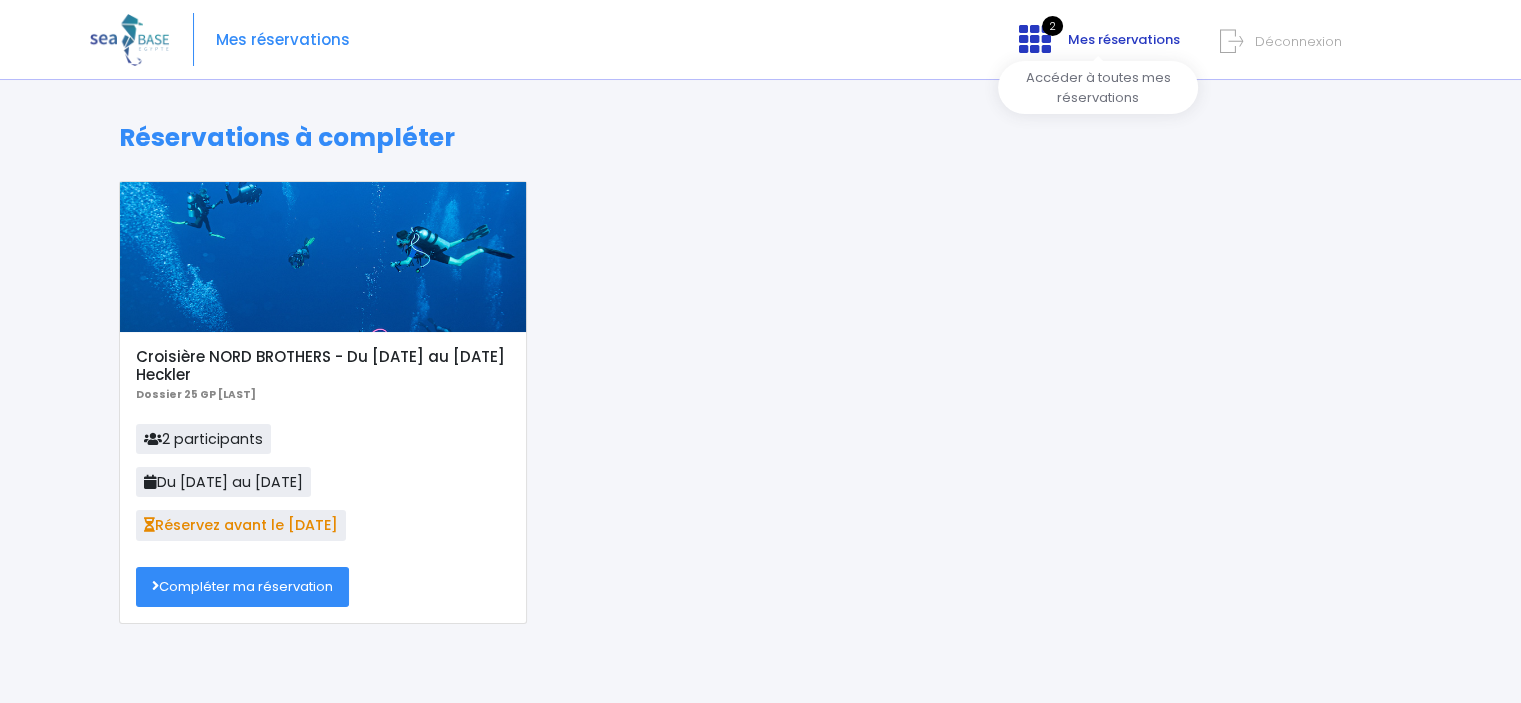 click at bounding box center (1035, 39) 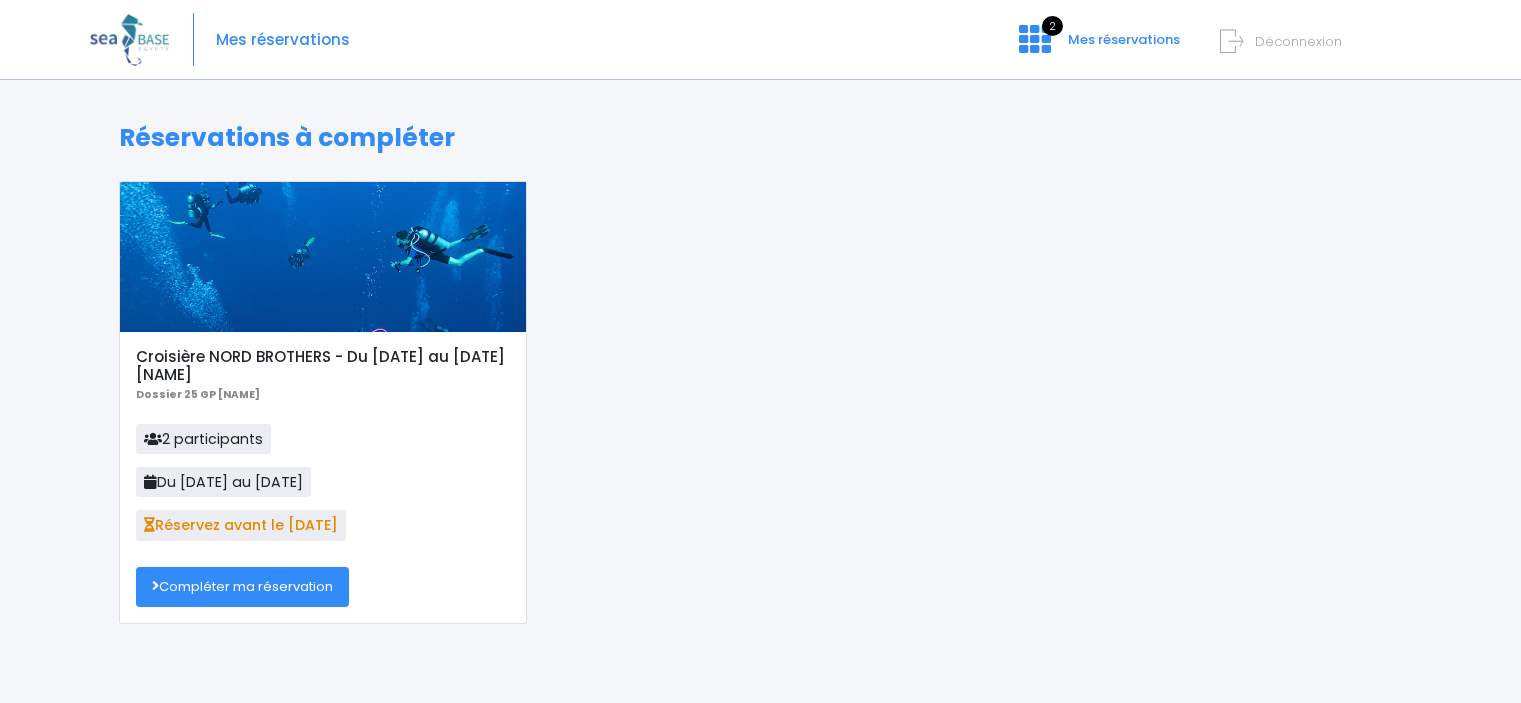 scroll, scrollTop: 0, scrollLeft: 0, axis: both 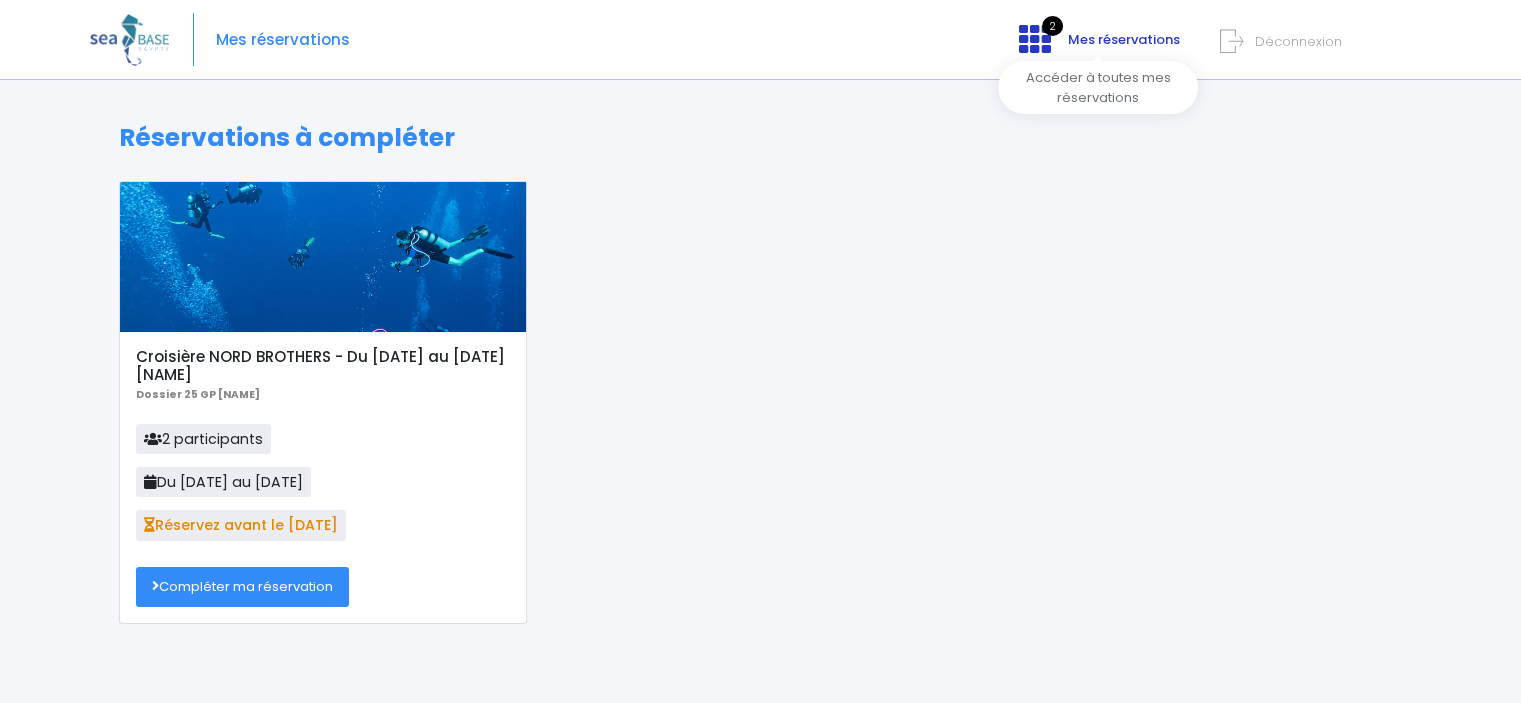 click on "Mes réservations" at bounding box center (1124, 39) 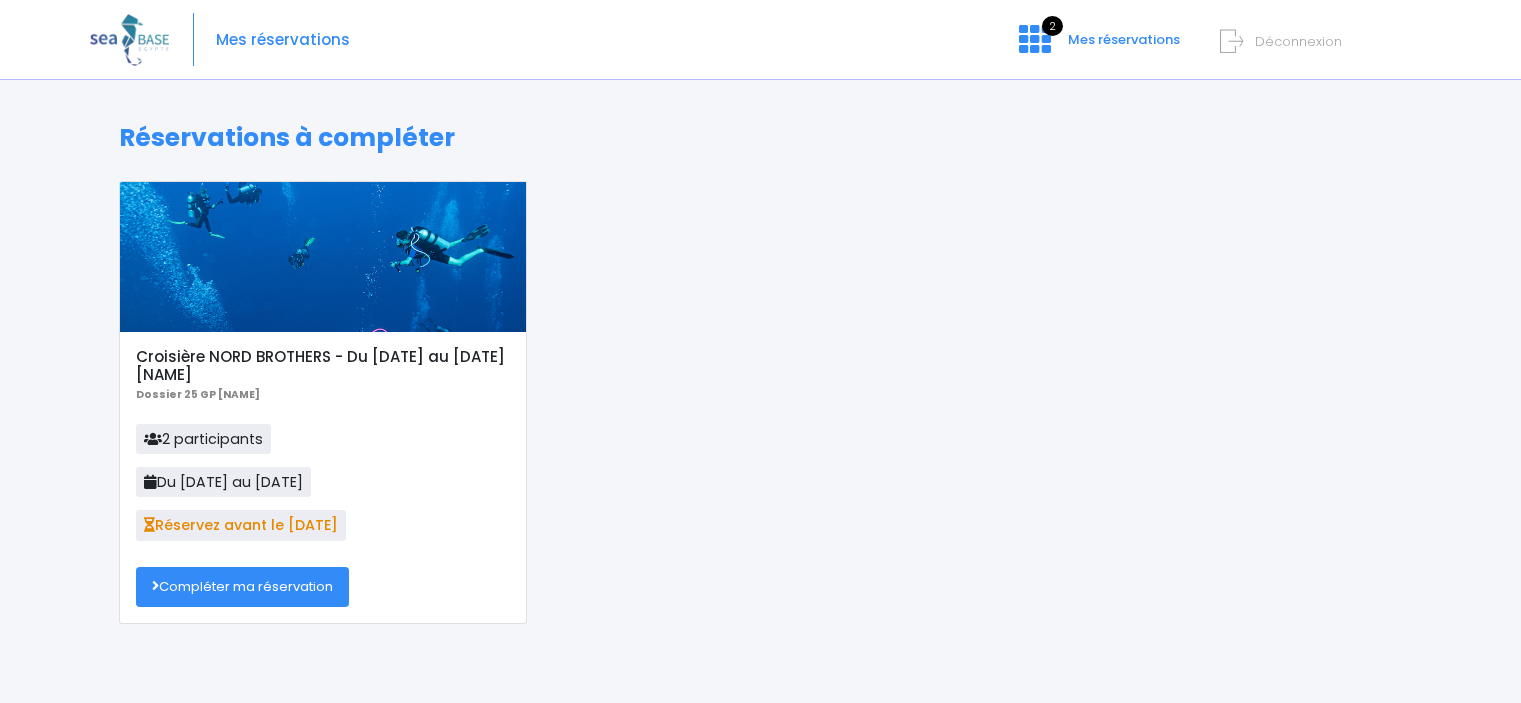 scroll, scrollTop: 0, scrollLeft: 0, axis: both 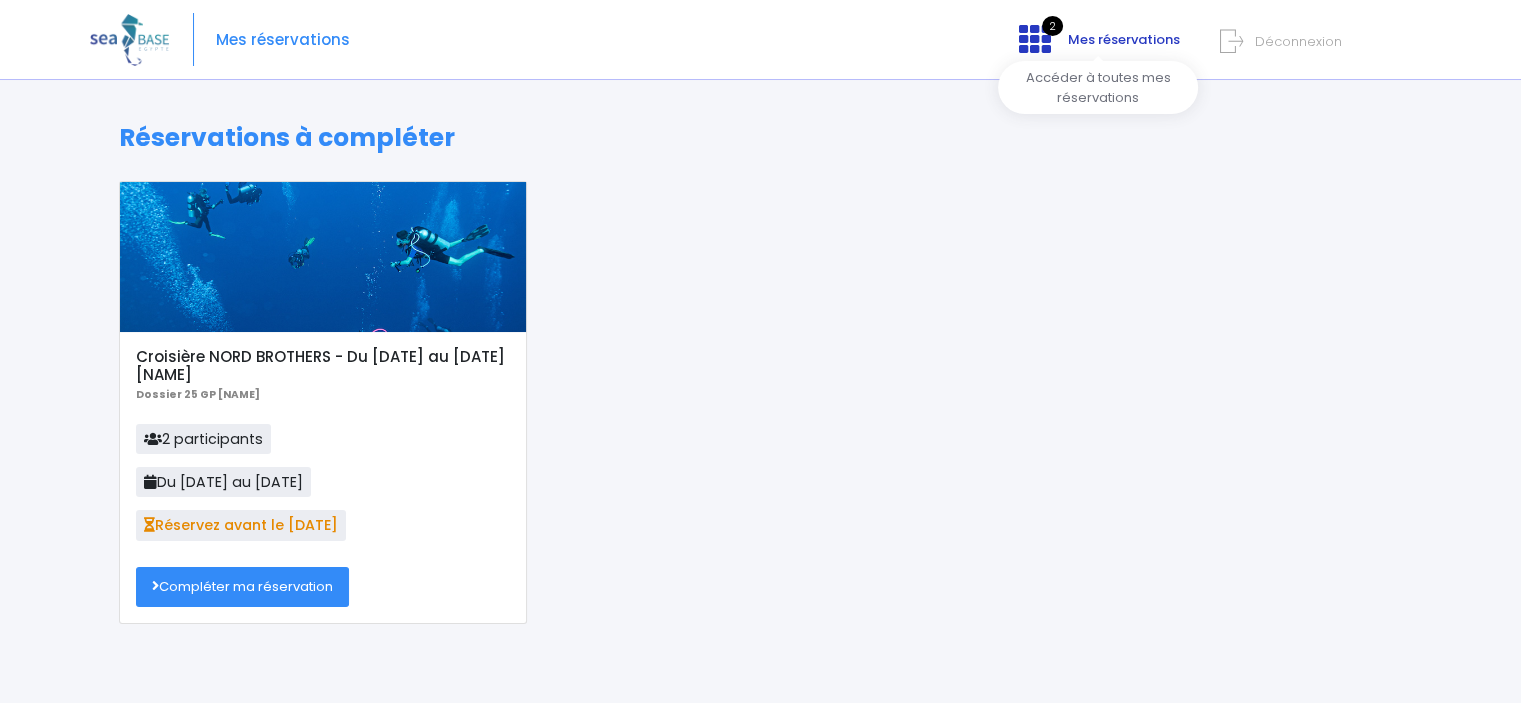 click at bounding box center [1035, 39] 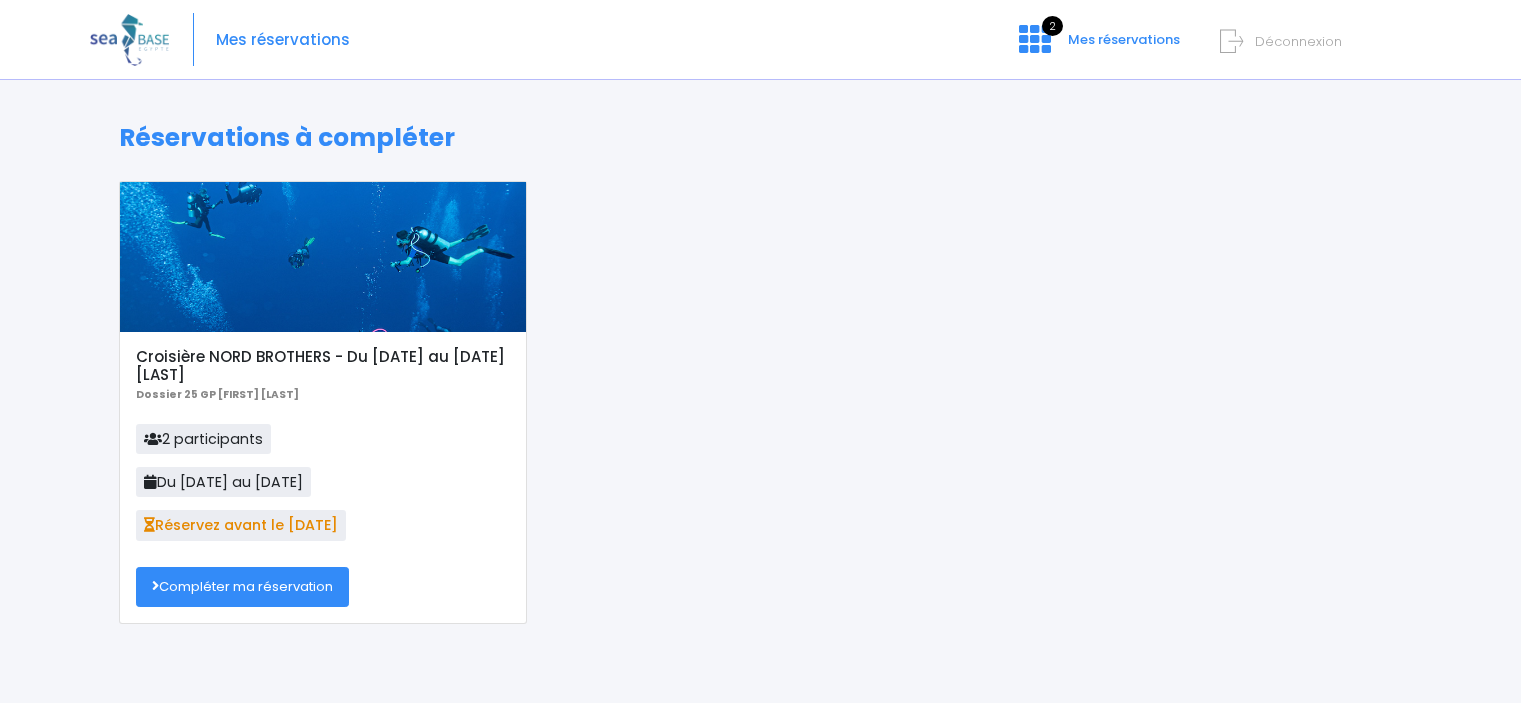 scroll, scrollTop: 0, scrollLeft: 0, axis: both 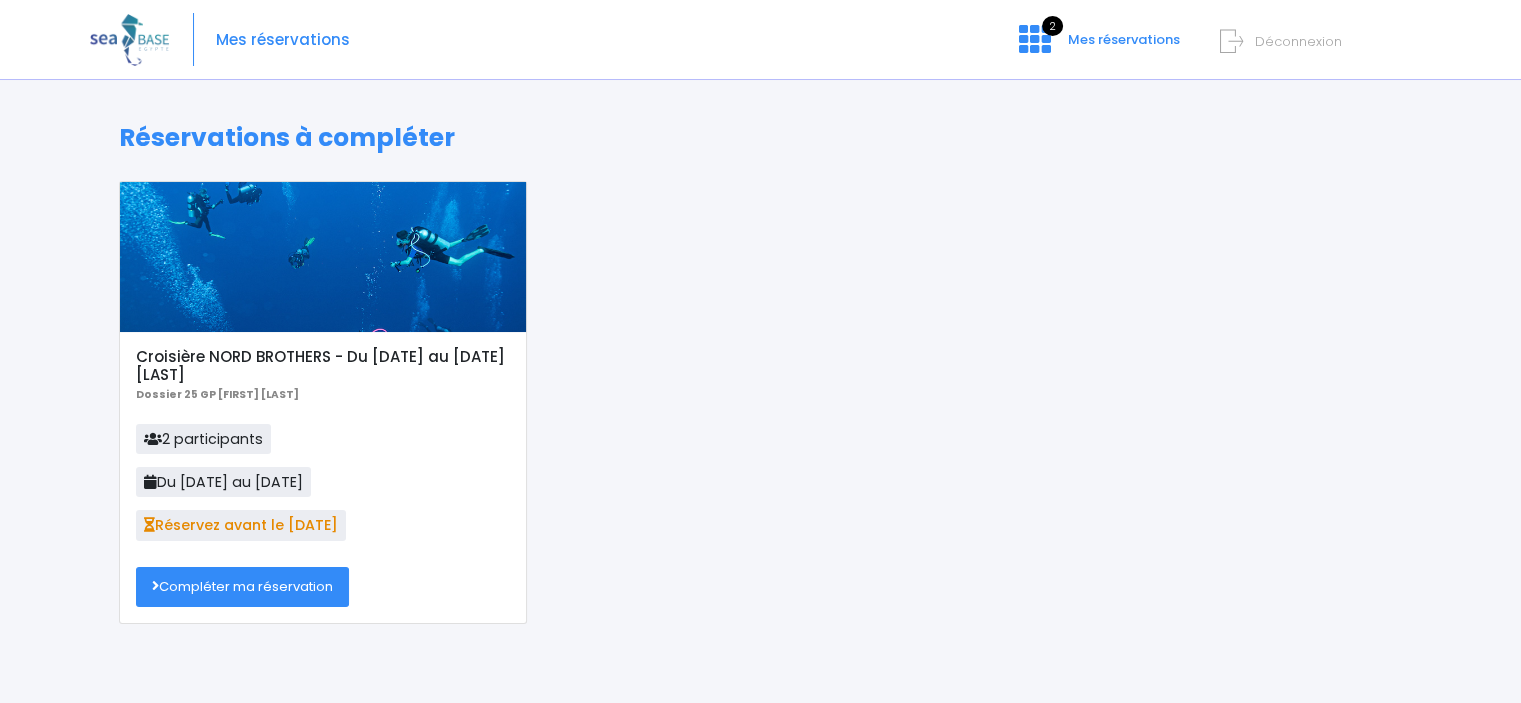 click on "Compléter ma réservation" at bounding box center (242, 587) 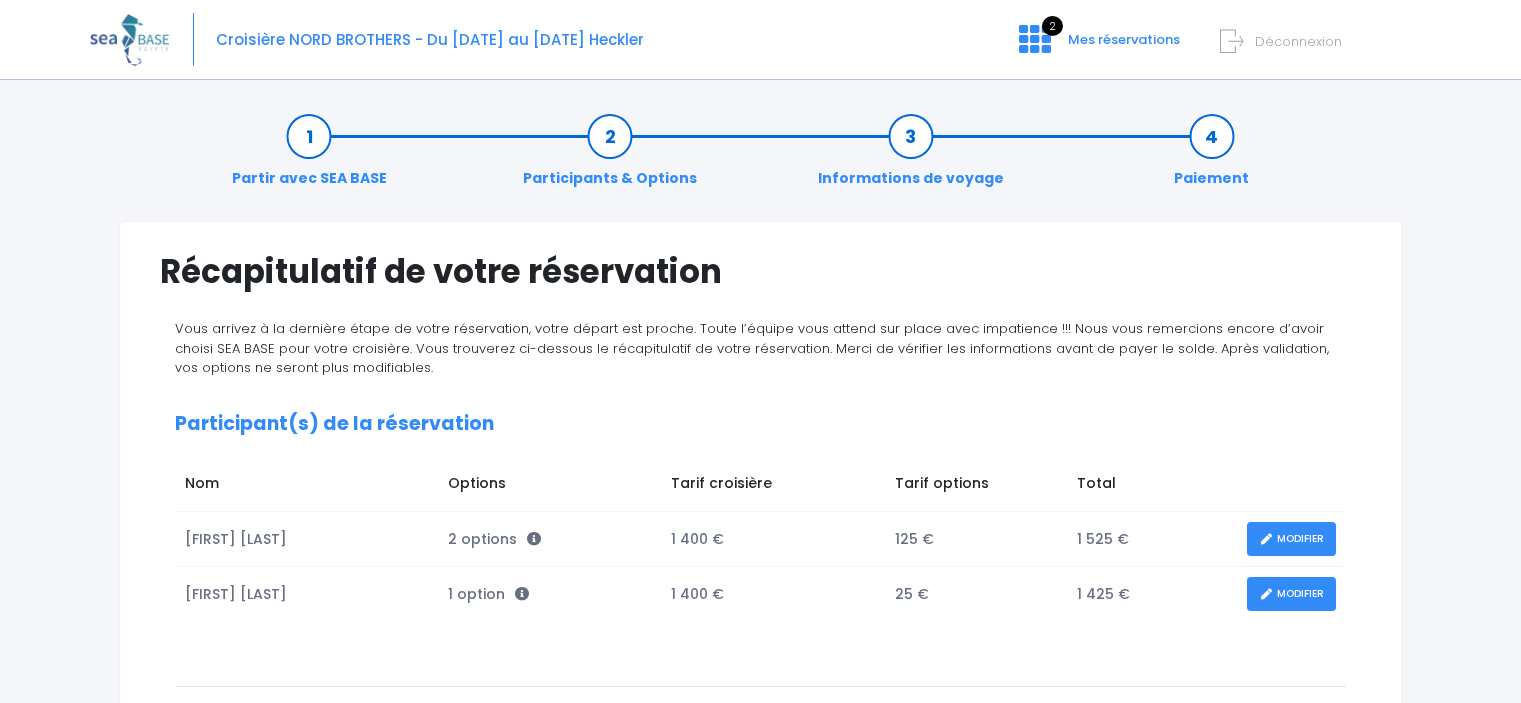 scroll, scrollTop: 0, scrollLeft: 0, axis: both 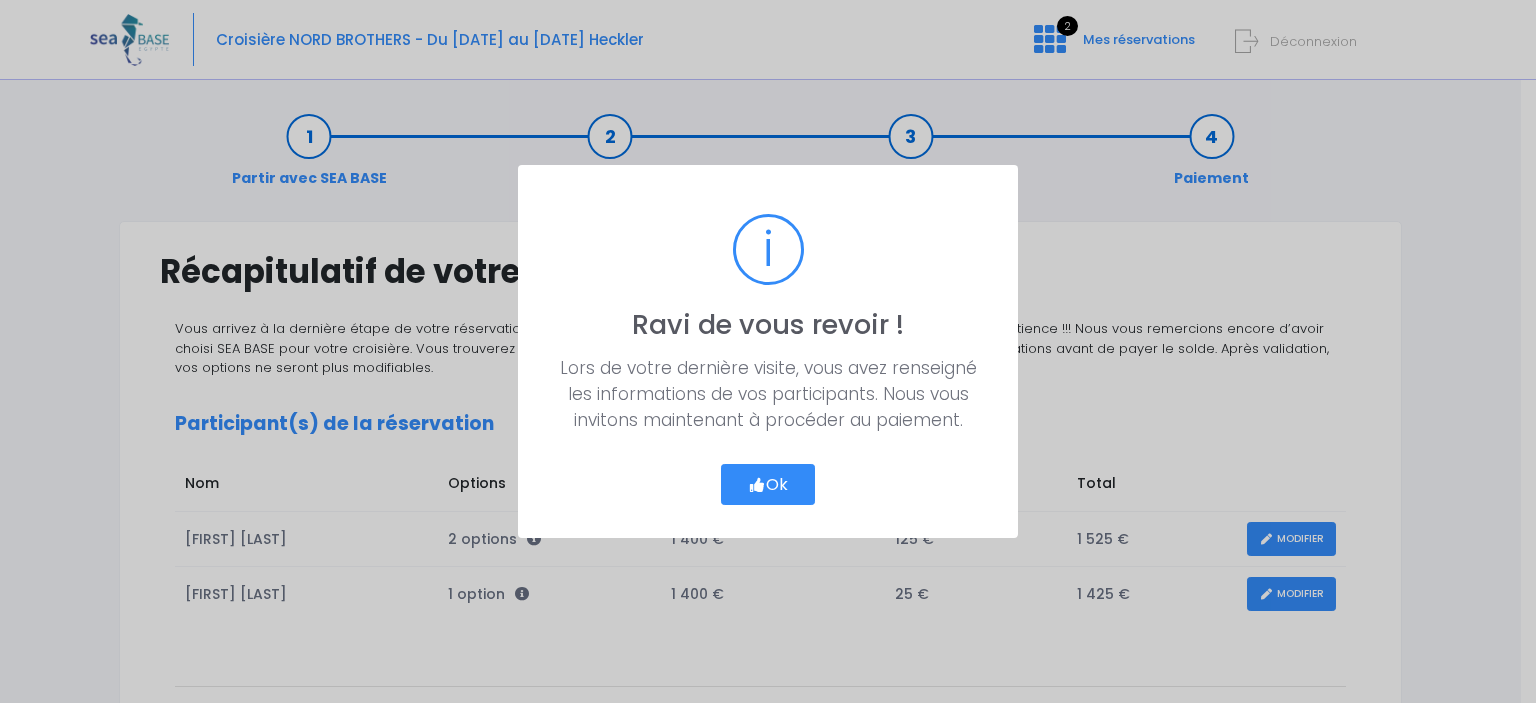 click on "Ok" at bounding box center [768, 485] 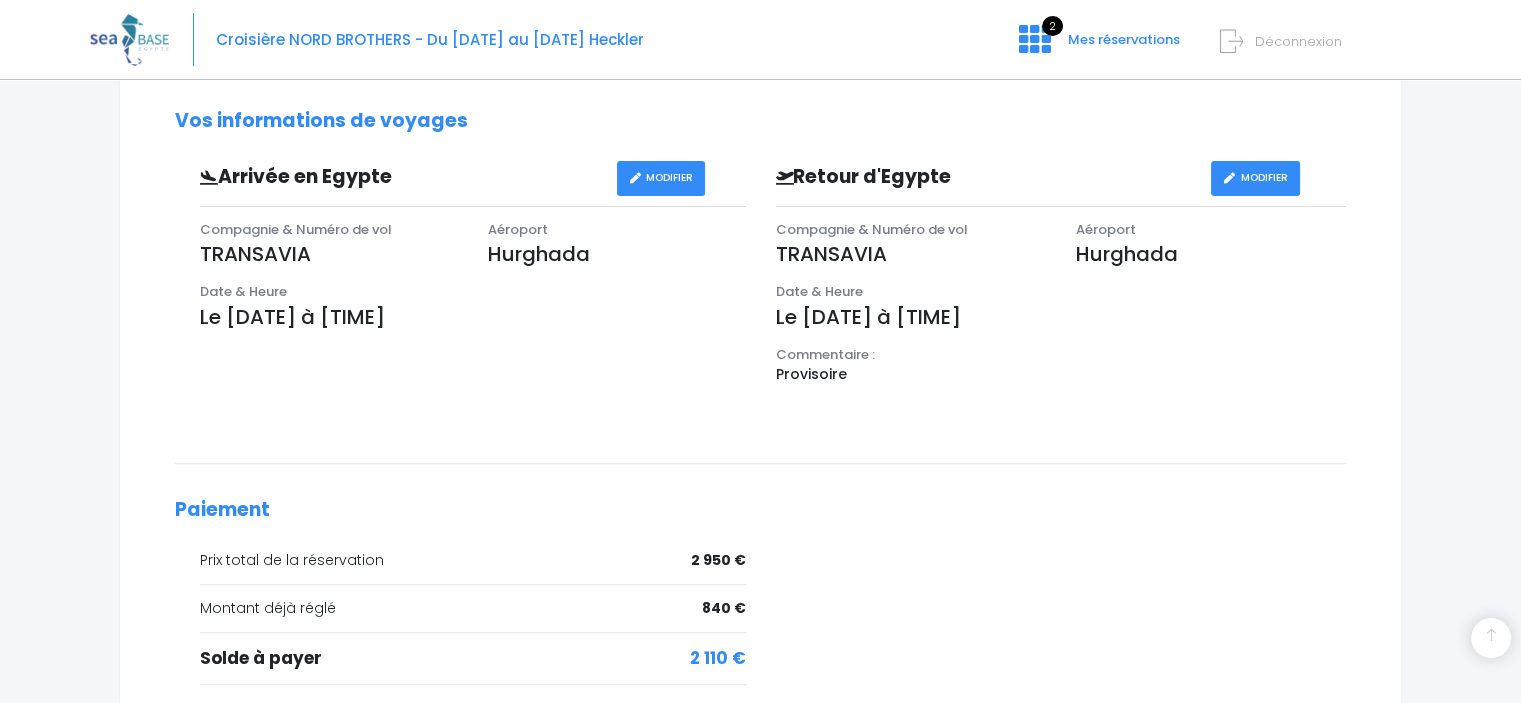 scroll, scrollTop: 447, scrollLeft: 0, axis: vertical 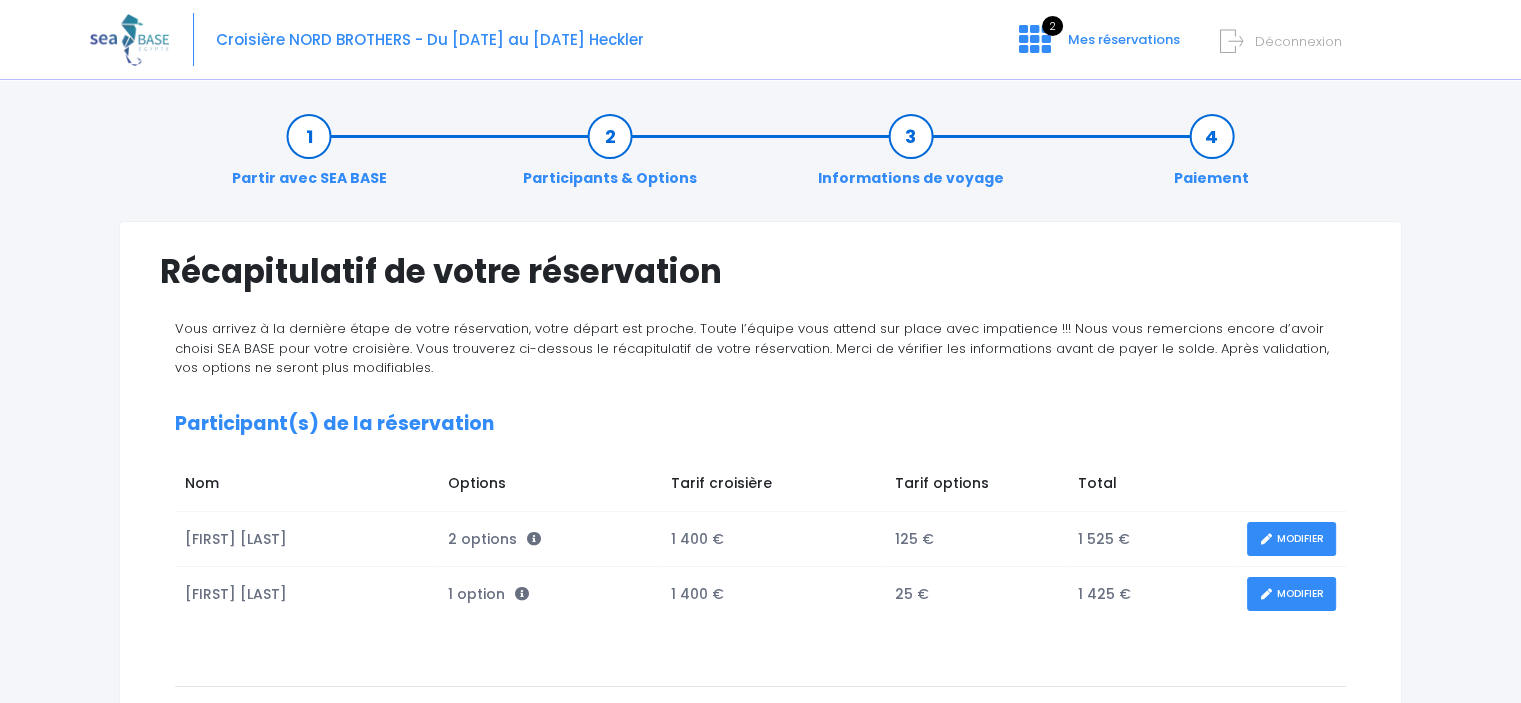 click at bounding box center (129, 39) 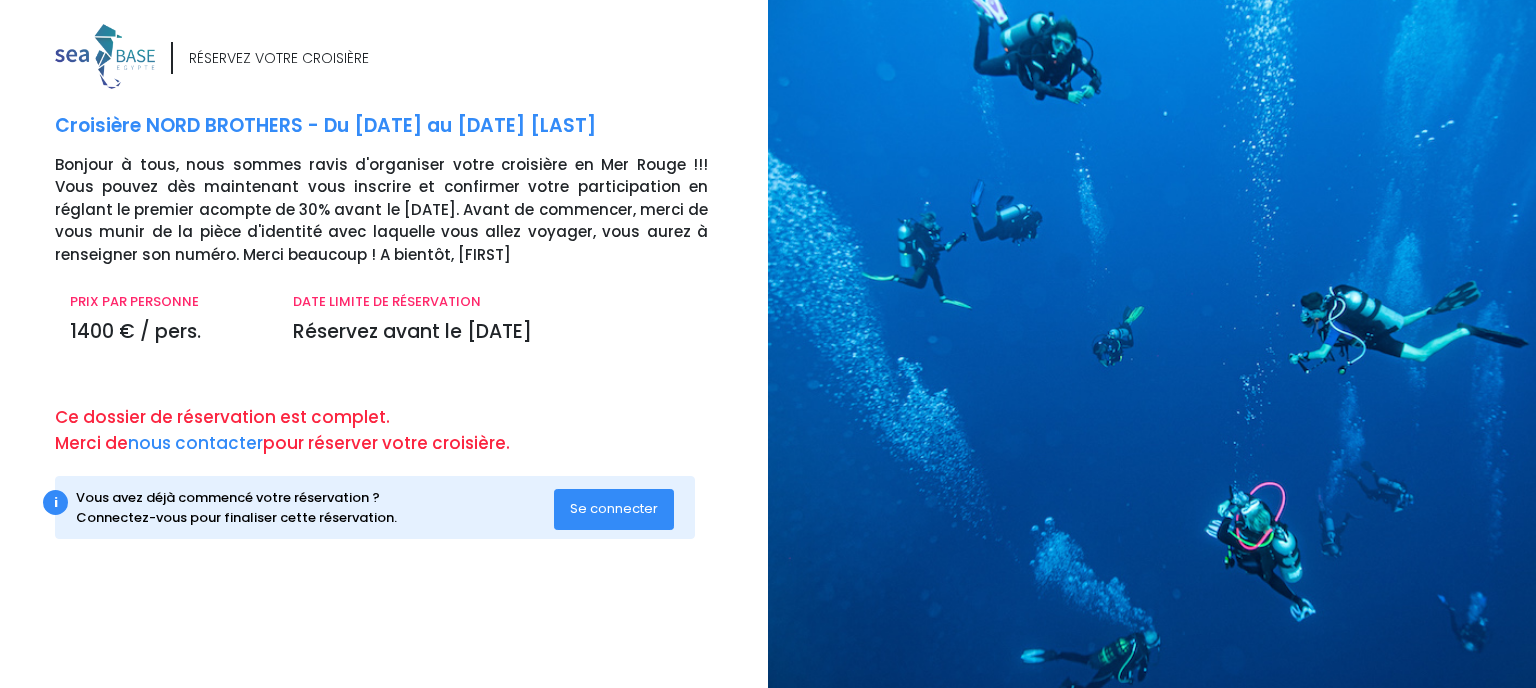 scroll, scrollTop: 0, scrollLeft: 0, axis: both 